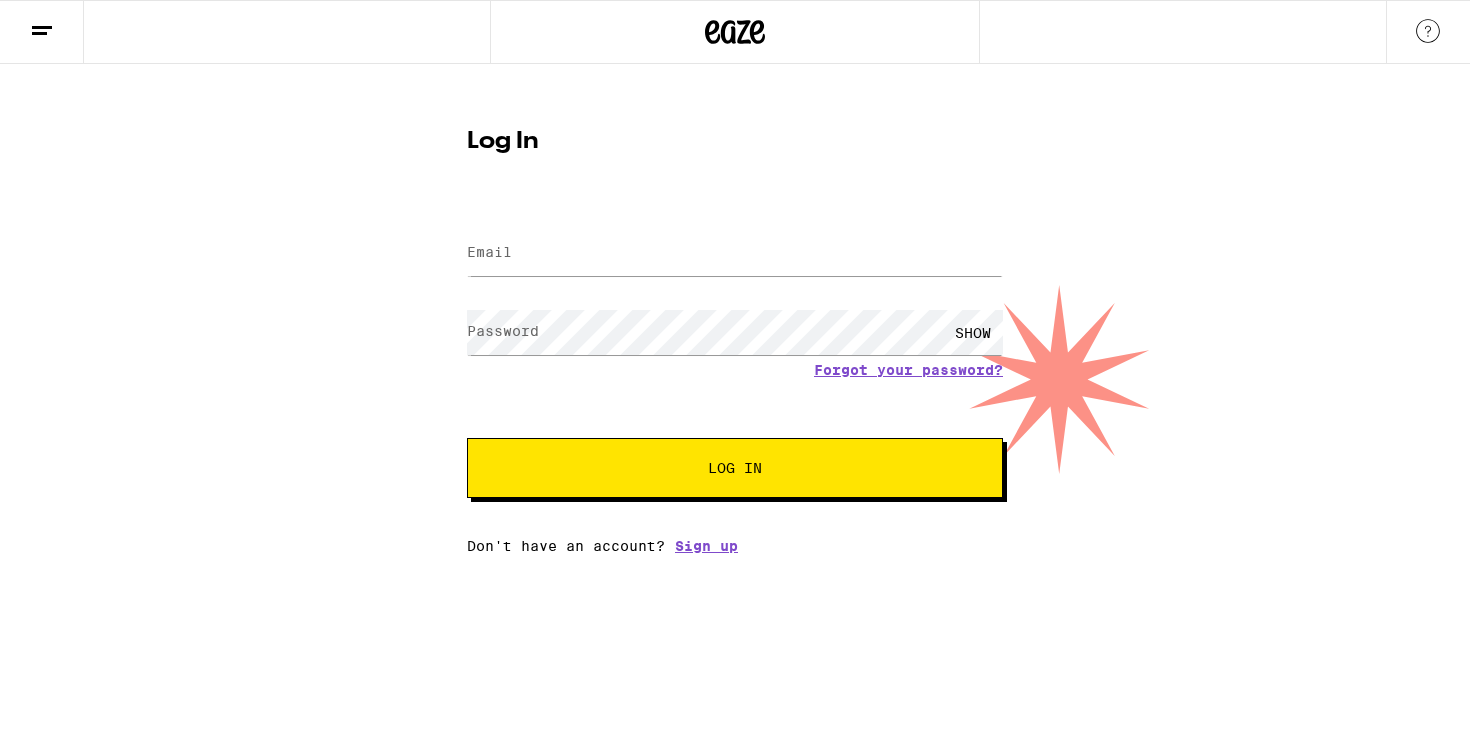 scroll, scrollTop: 0, scrollLeft: 0, axis: both 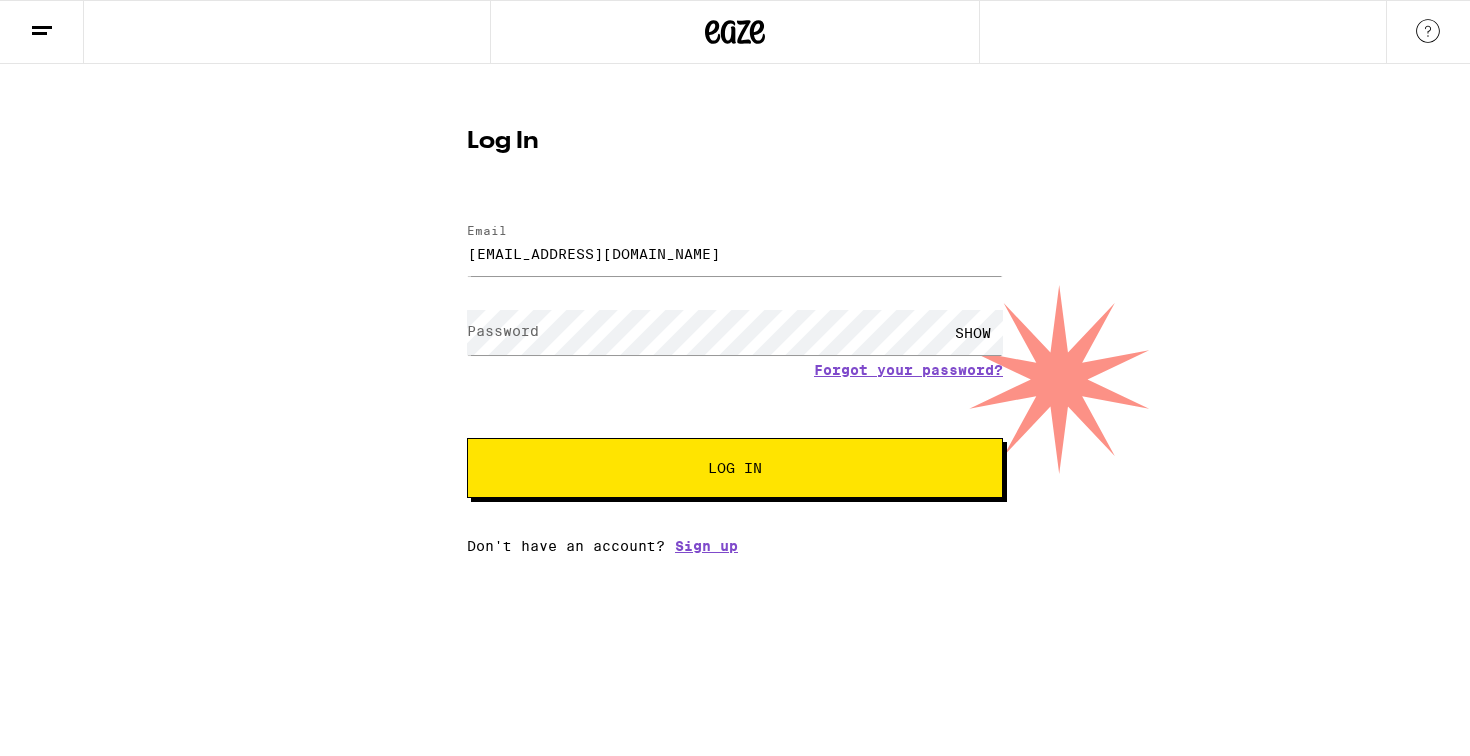 click on "[EMAIL_ADDRESS][DOMAIN_NAME]" at bounding box center (735, 253) 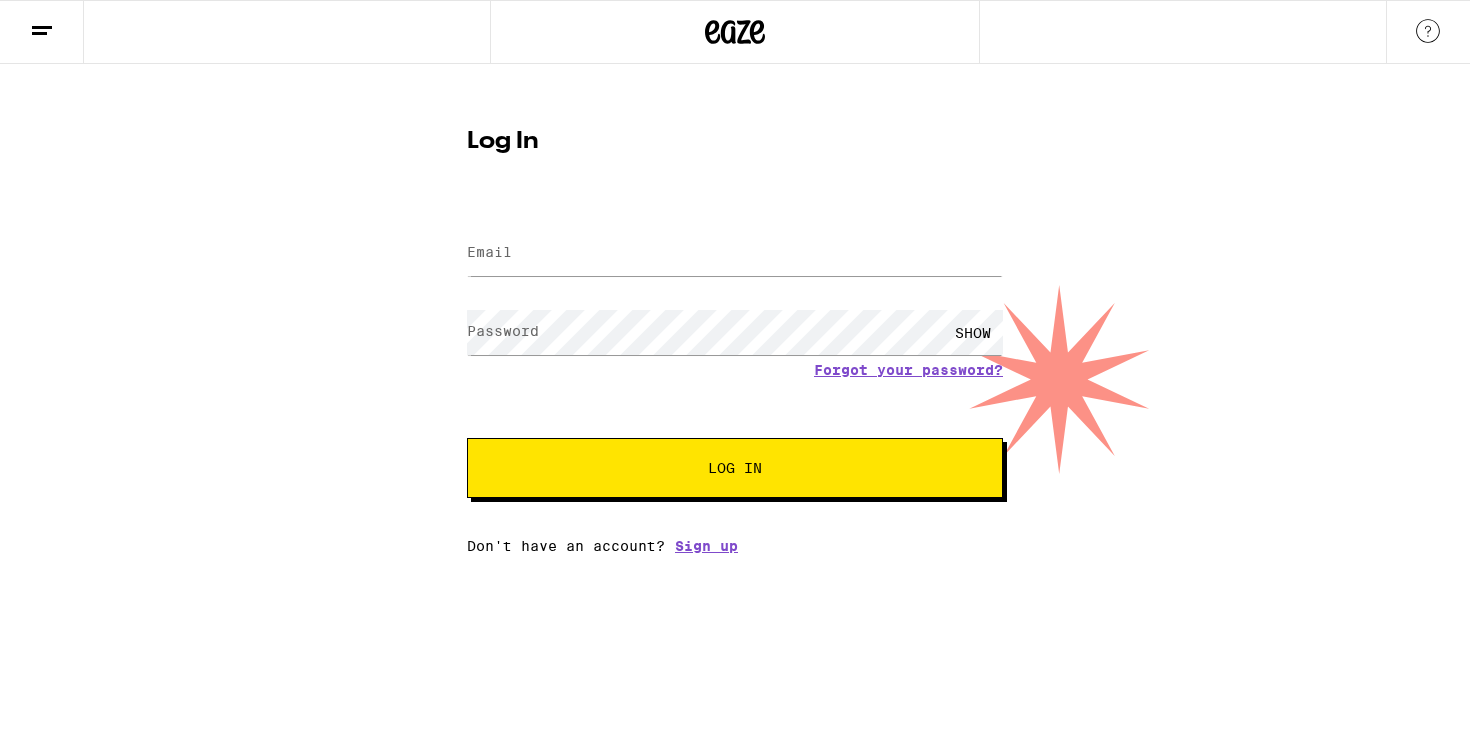 type on "|" 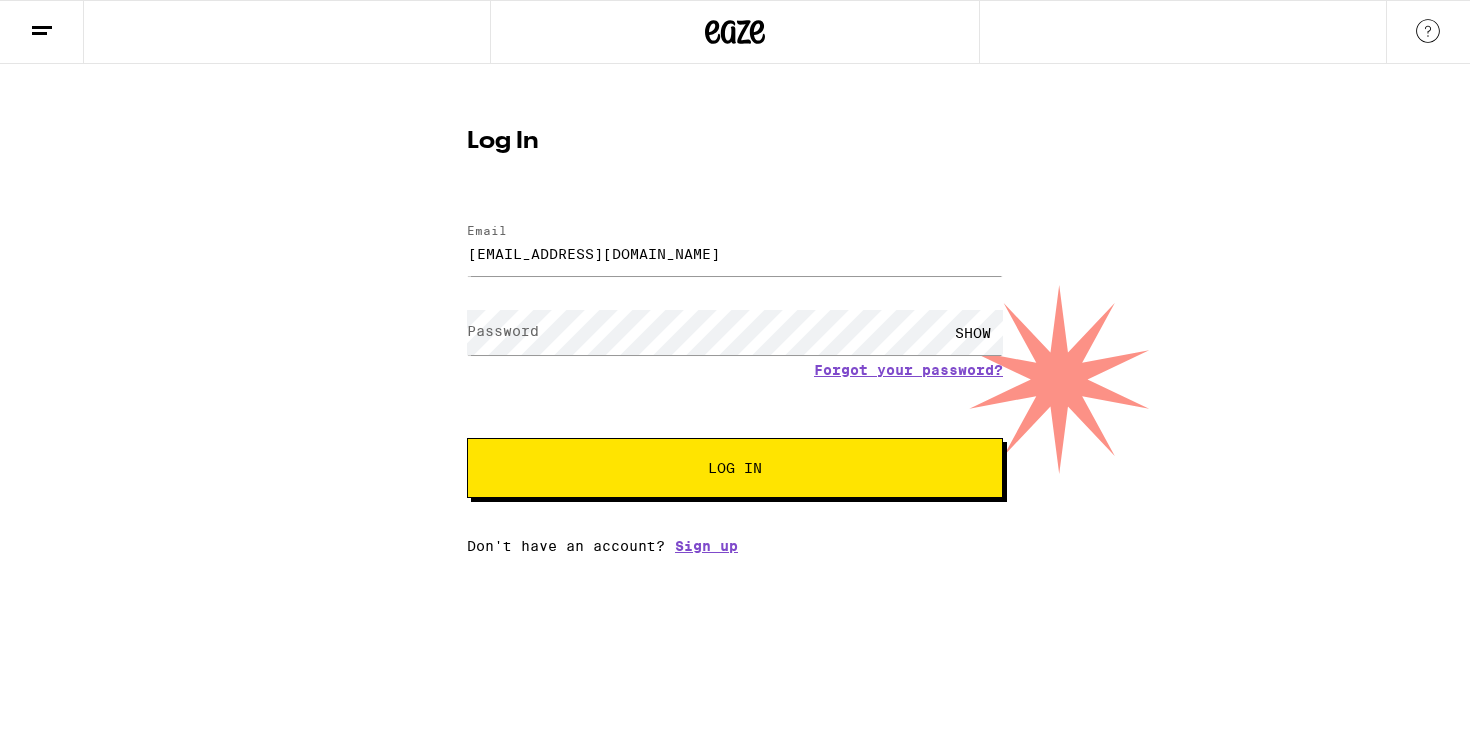 type on "[EMAIL_ADDRESS][DOMAIN_NAME]" 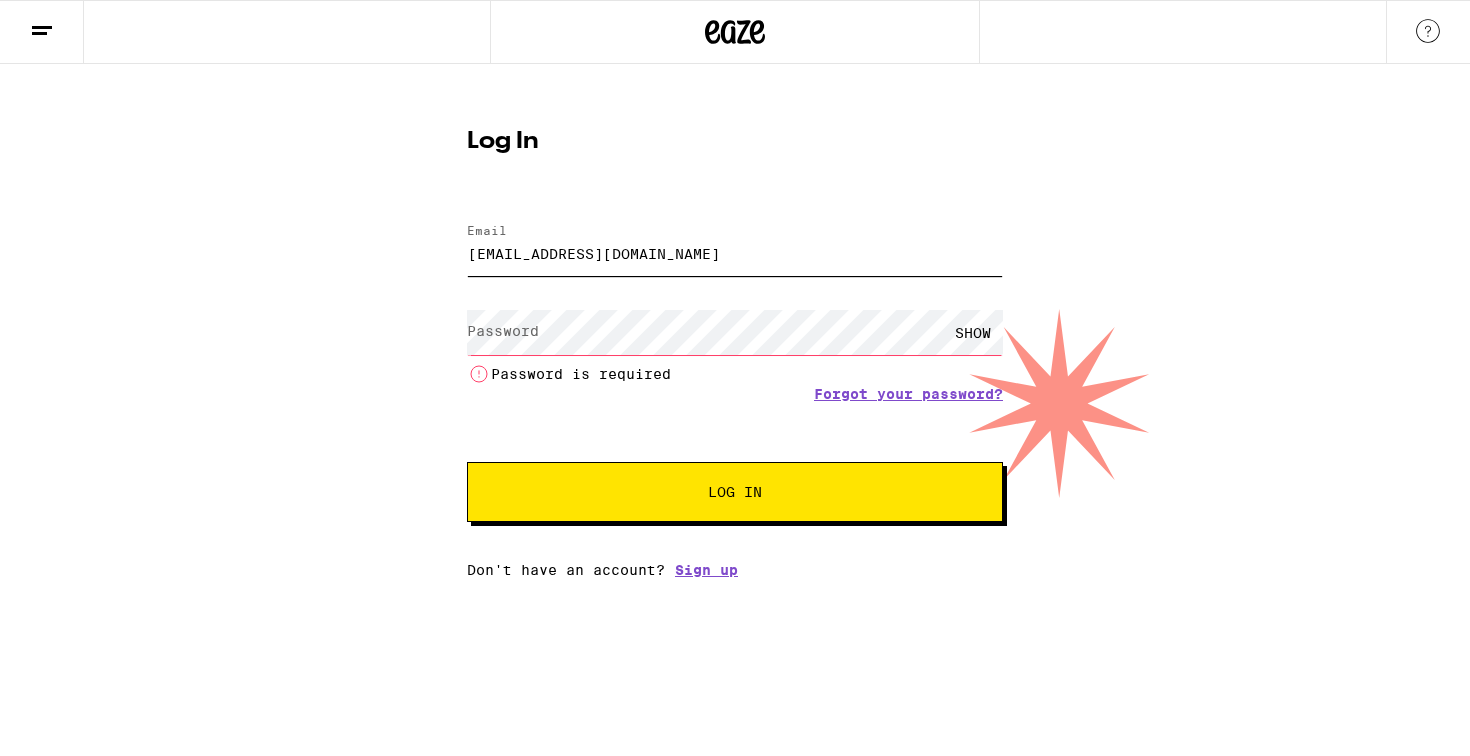 click on "[EMAIL_ADDRESS][DOMAIN_NAME]" at bounding box center [735, 253] 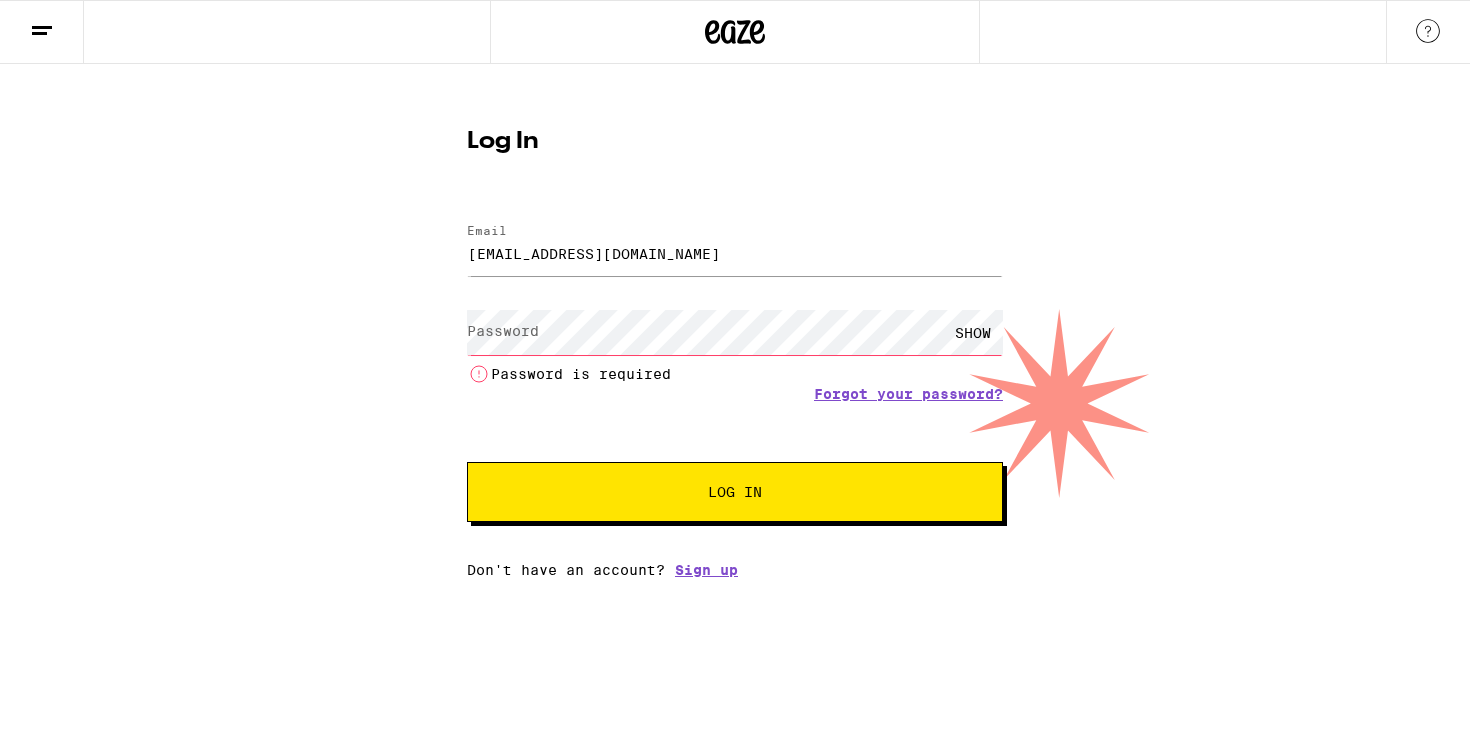 click at bounding box center [735, 578] 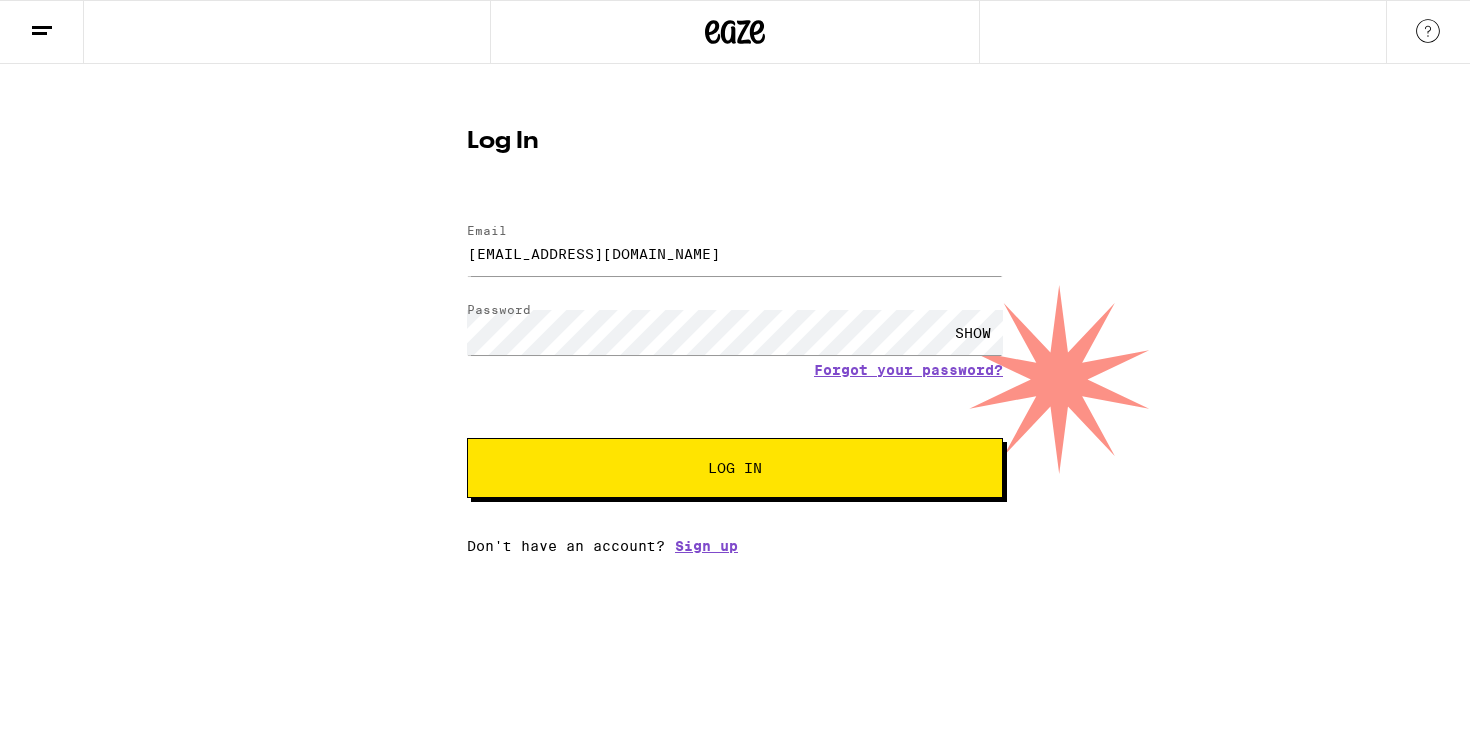 click on "Log In" at bounding box center [735, 468] 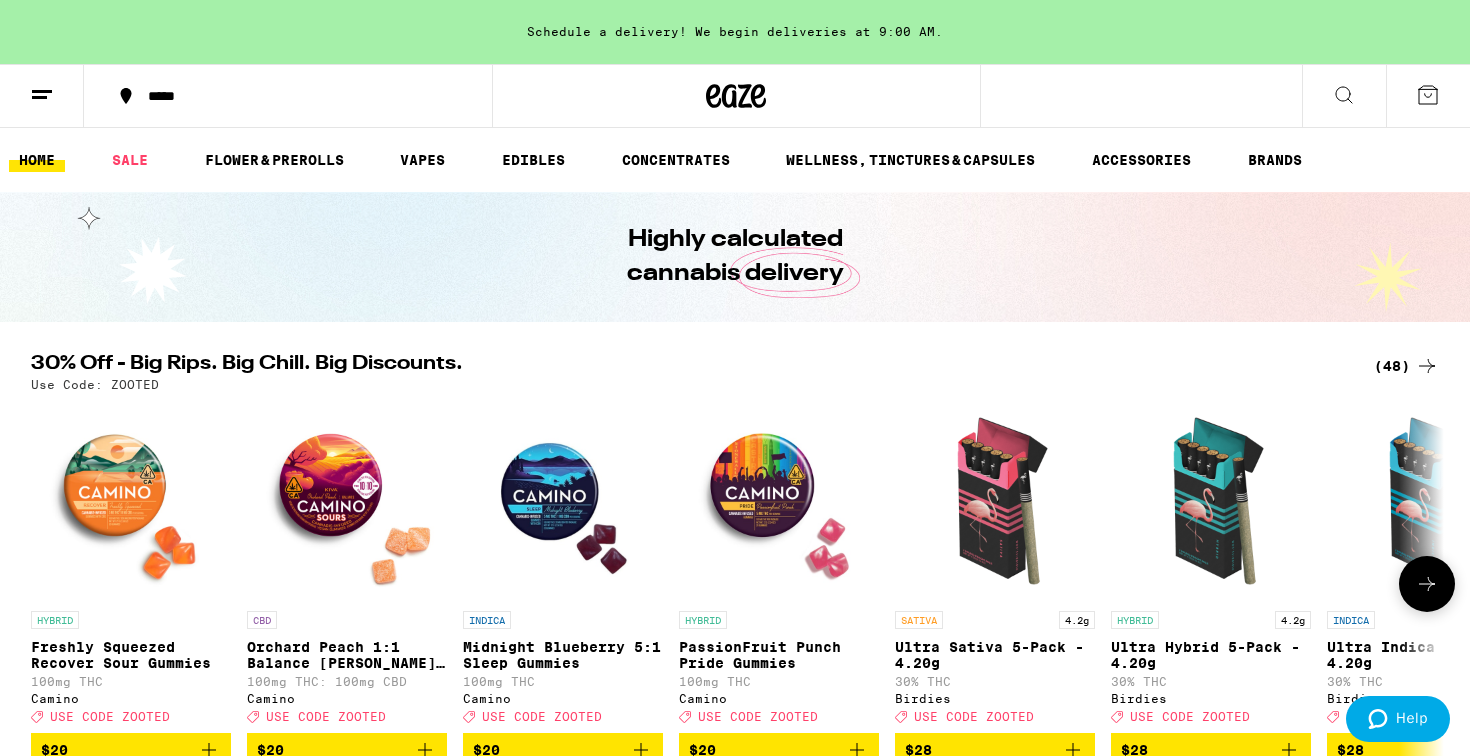 scroll, scrollTop: 0, scrollLeft: 0, axis: both 